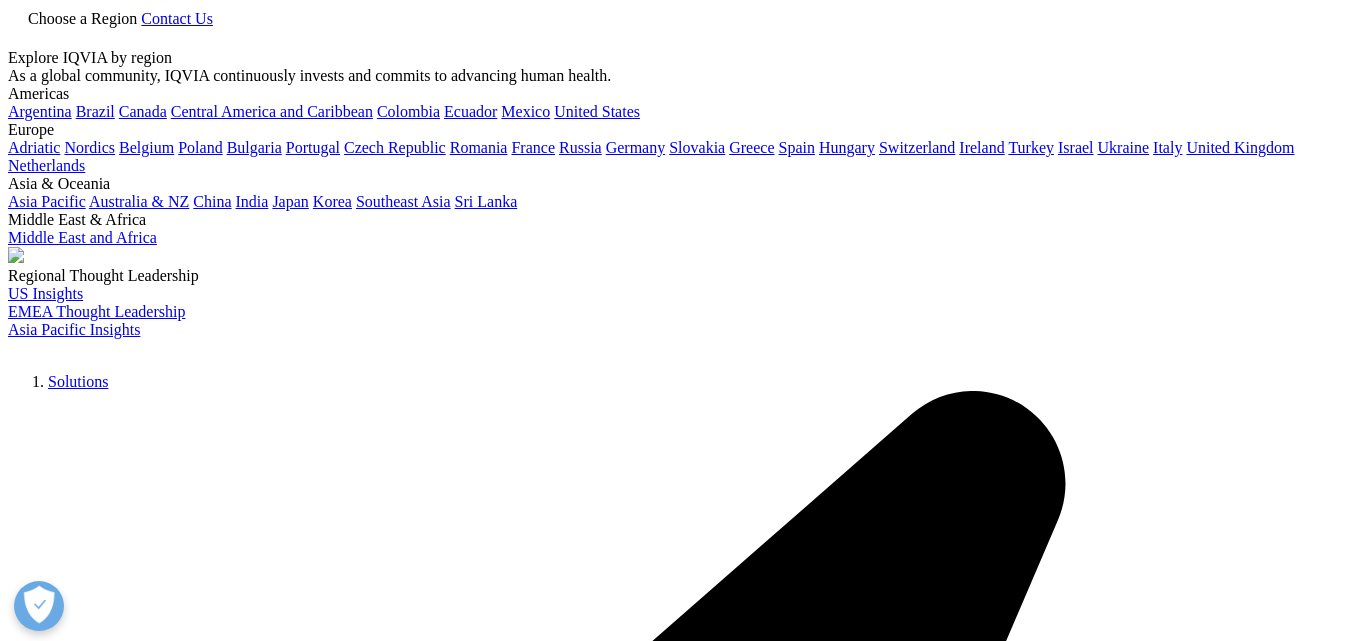 scroll, scrollTop: 999, scrollLeft: 0, axis: vertical 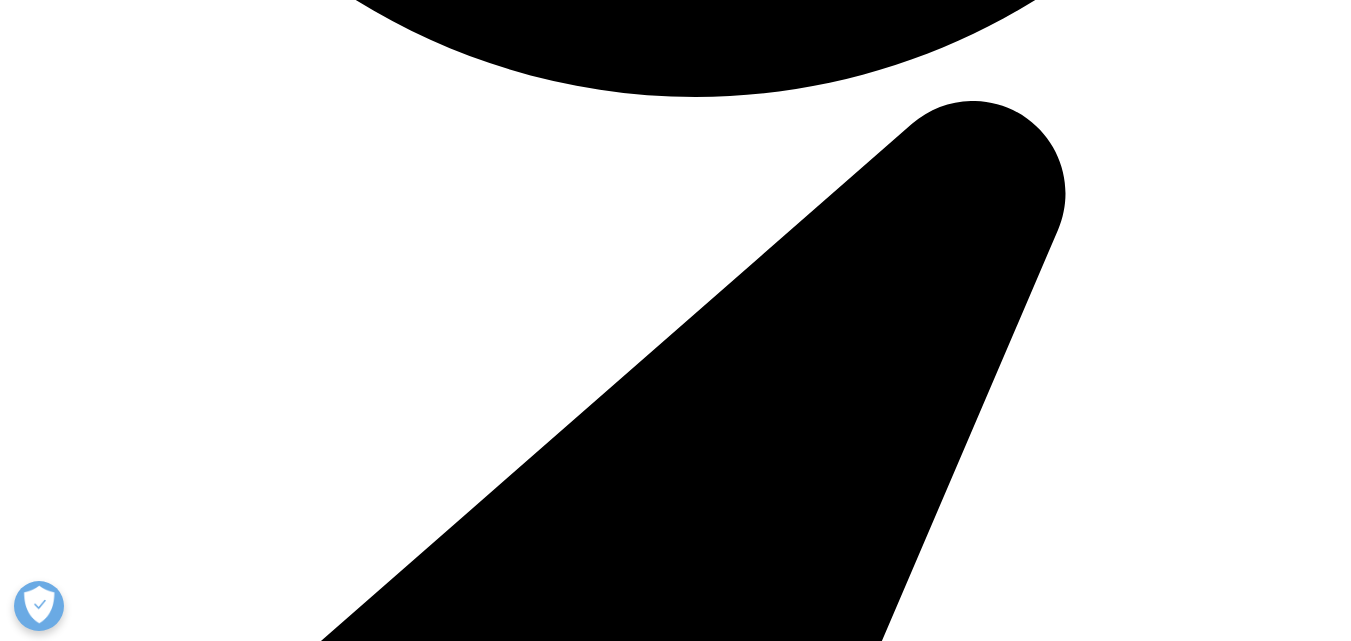 drag, startPoint x: 605, startPoint y: 569, endPoint x: 639, endPoint y: 572, distance: 34.132095 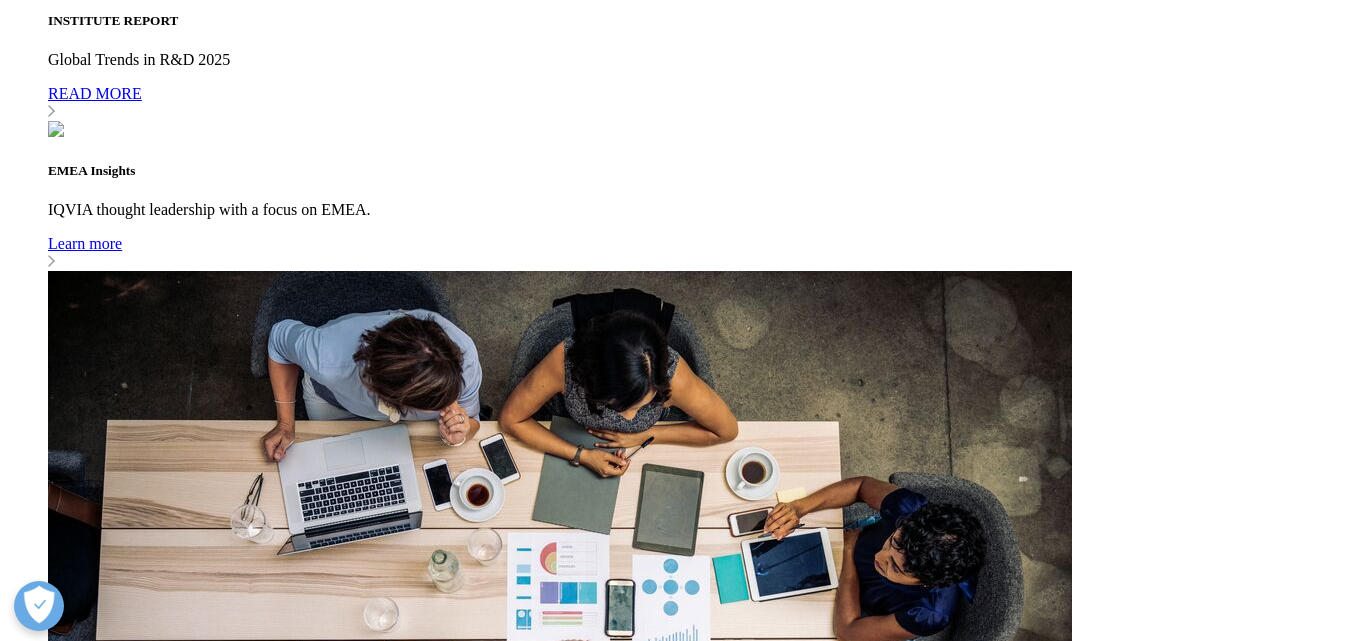 copy on "IQVIA" 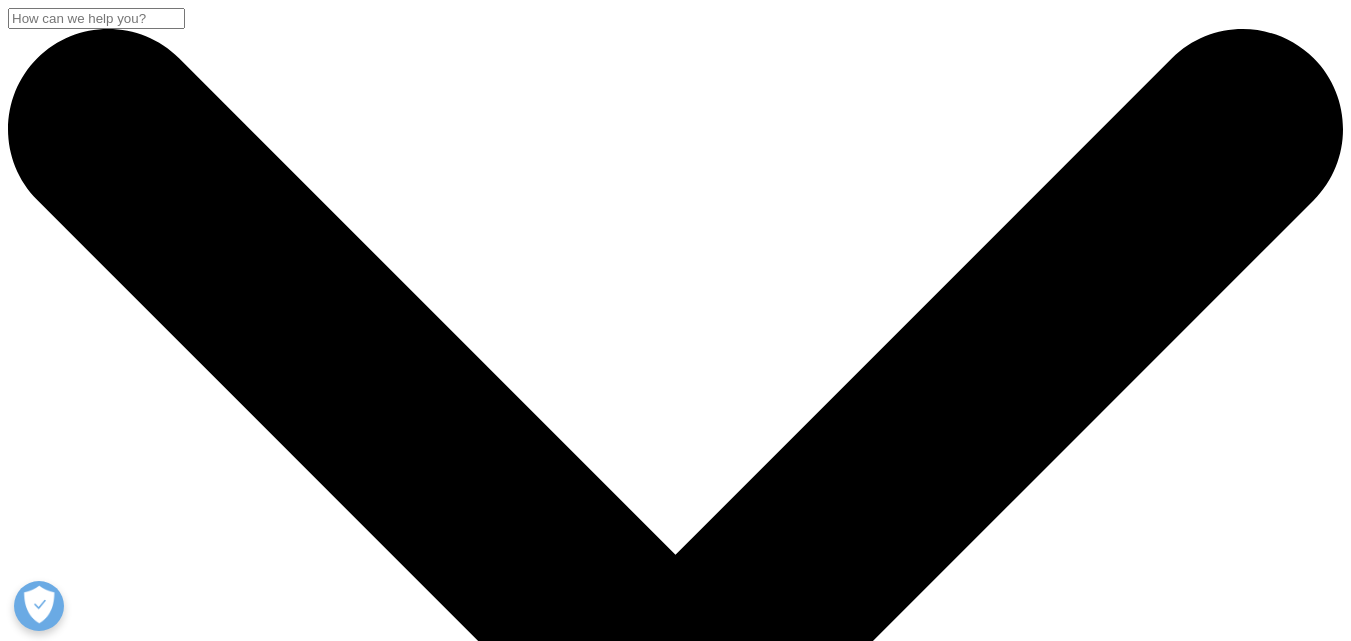 scroll, scrollTop: 0, scrollLeft: 0, axis: both 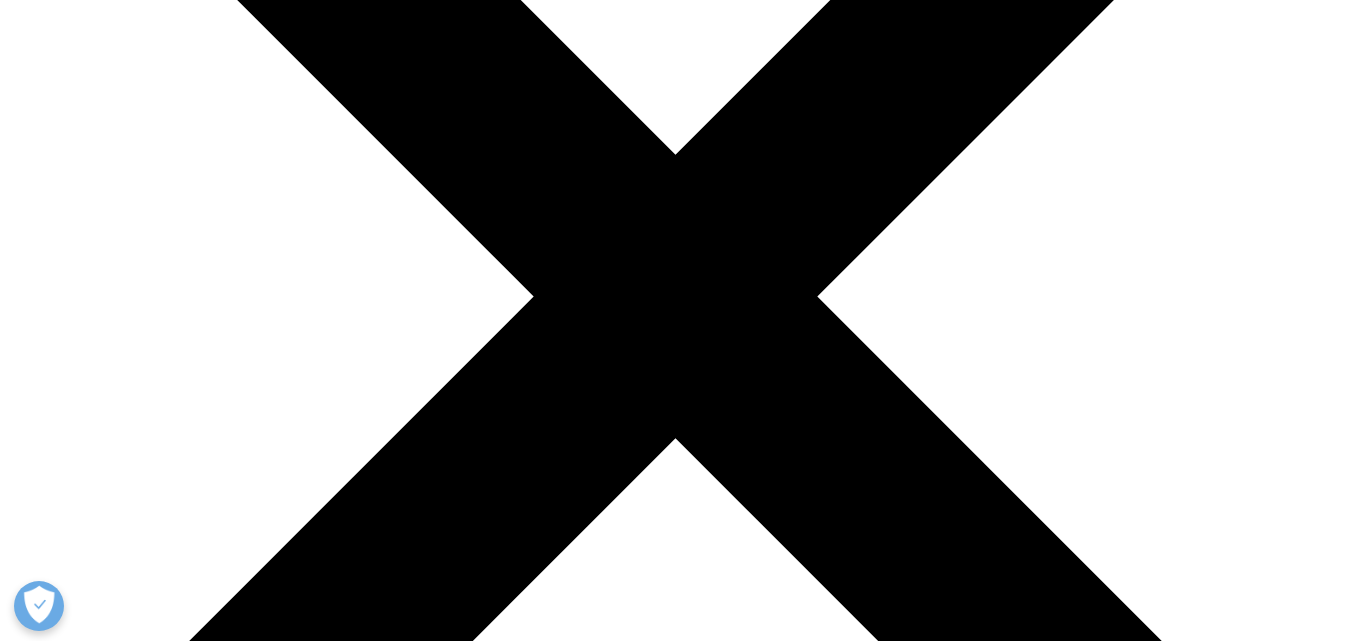drag, startPoint x: 701, startPoint y: 301, endPoint x: 753, endPoint y: 301, distance: 52 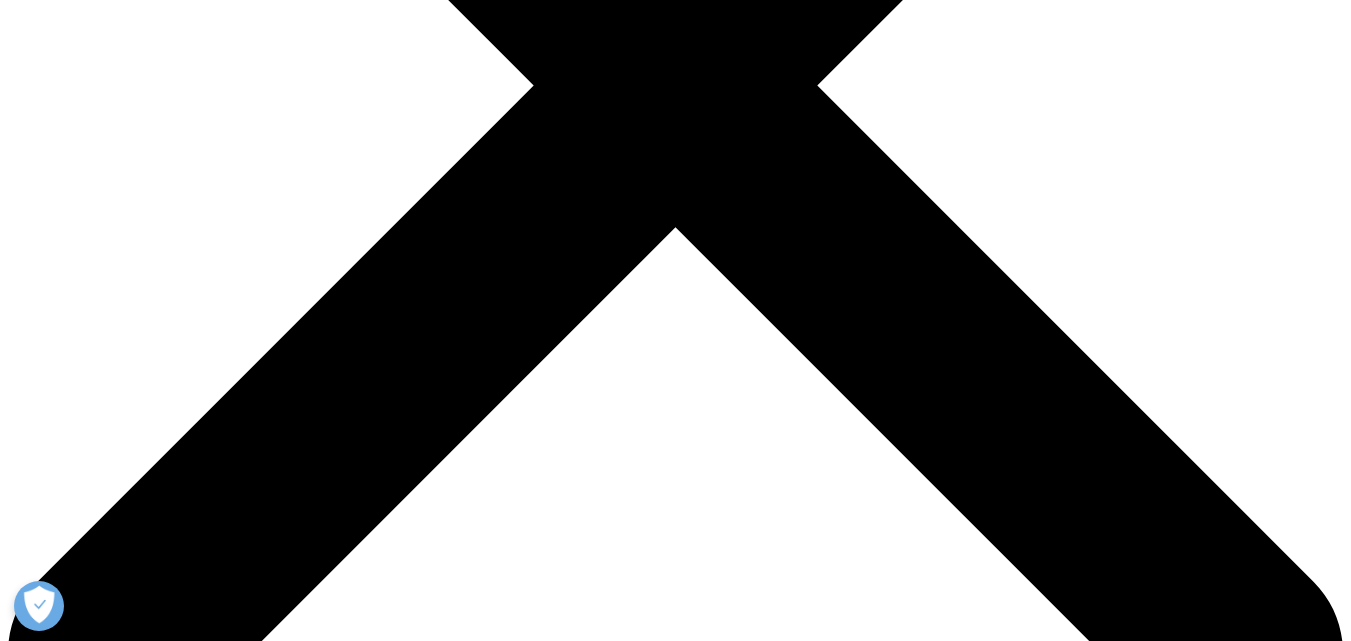 scroll, scrollTop: 600, scrollLeft: 0, axis: vertical 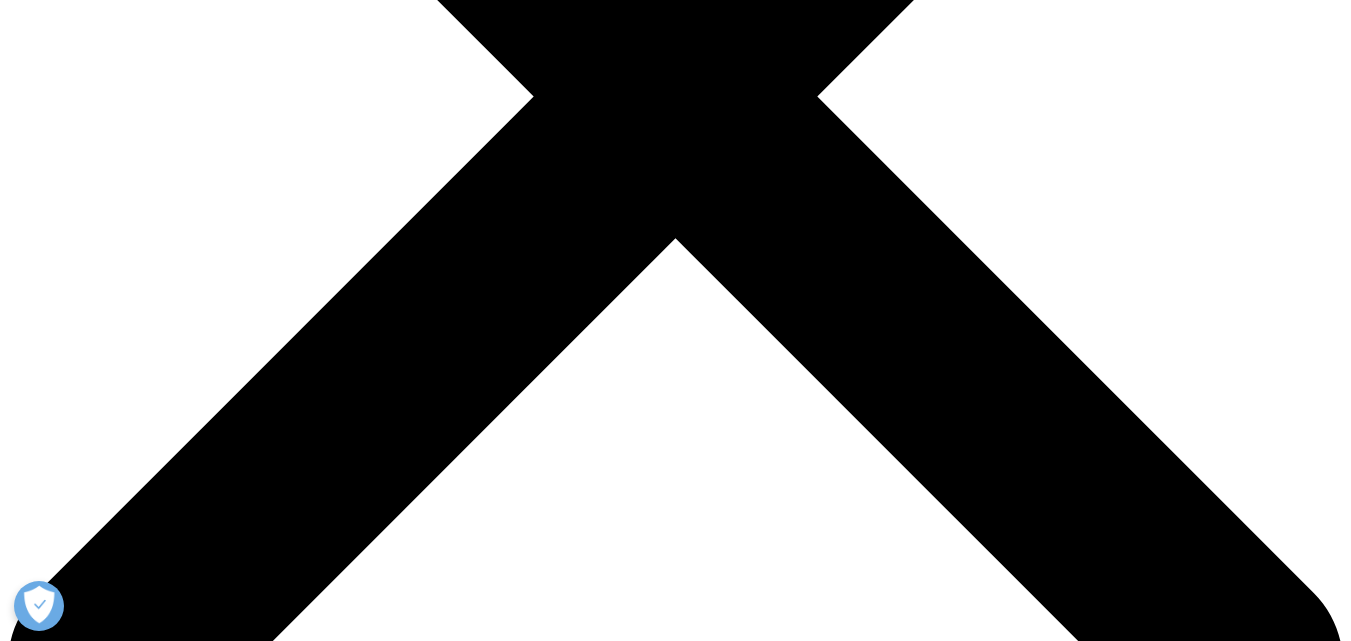 click at bounding box center [675, 27939] 